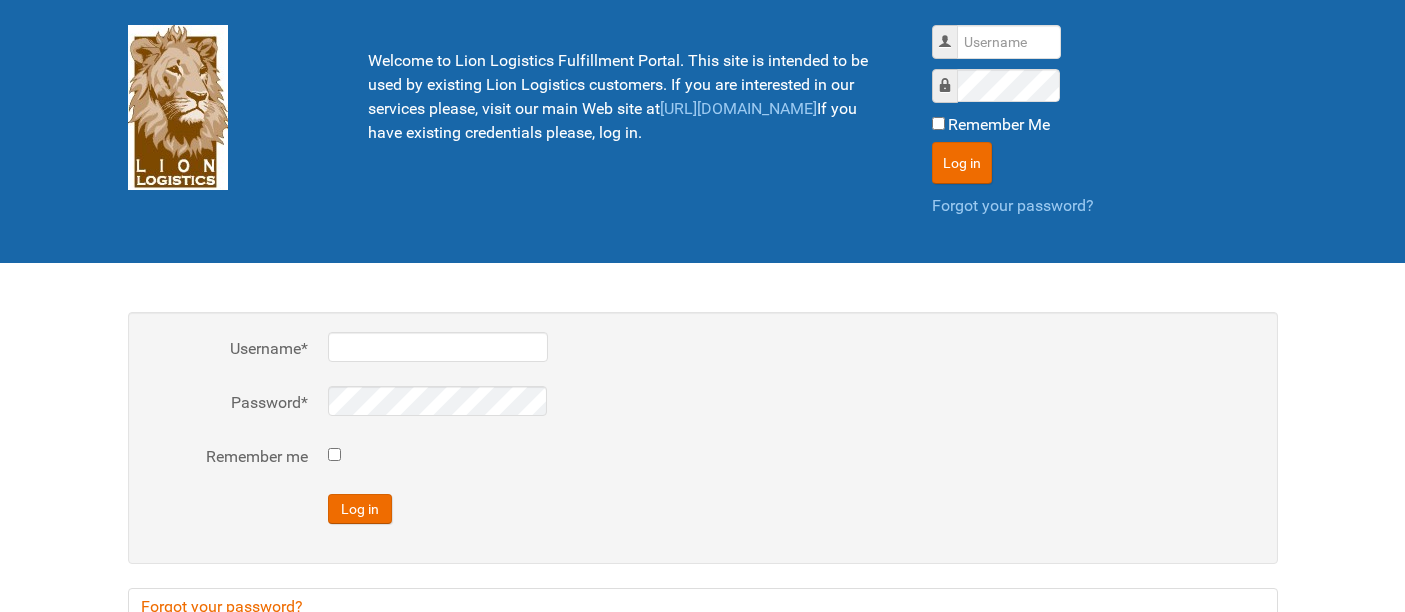 scroll, scrollTop: 0, scrollLeft: 0, axis: both 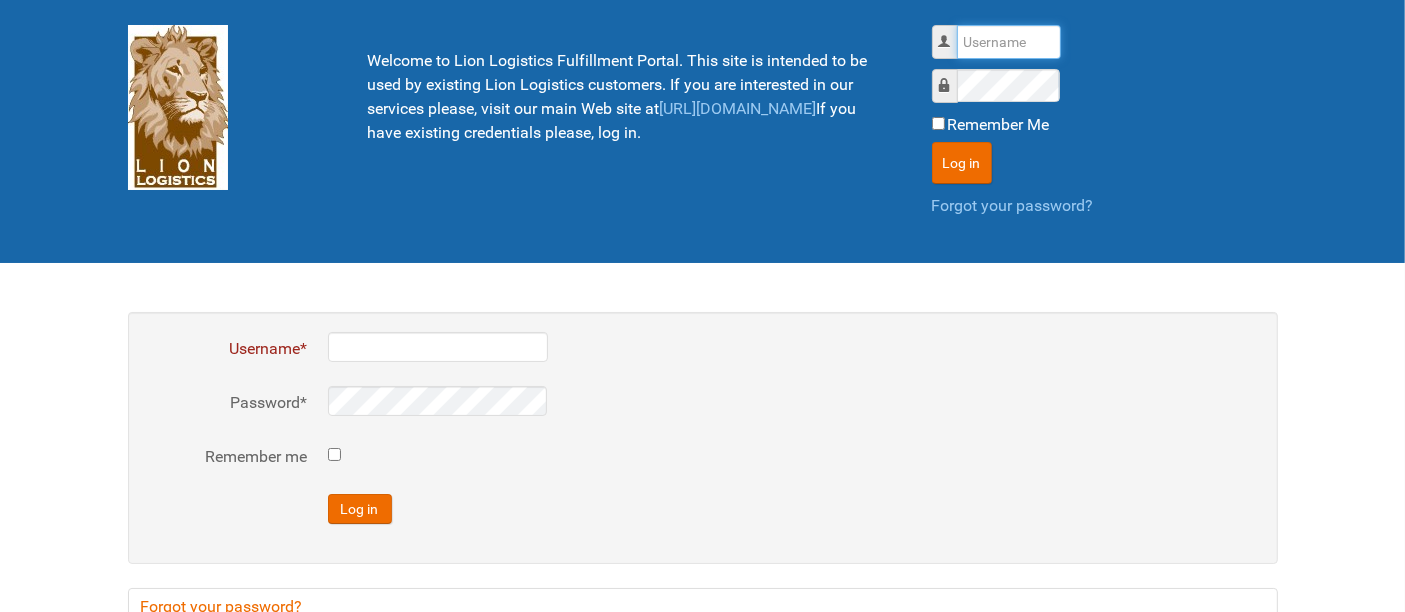 click on "Username" at bounding box center (1009, 42) 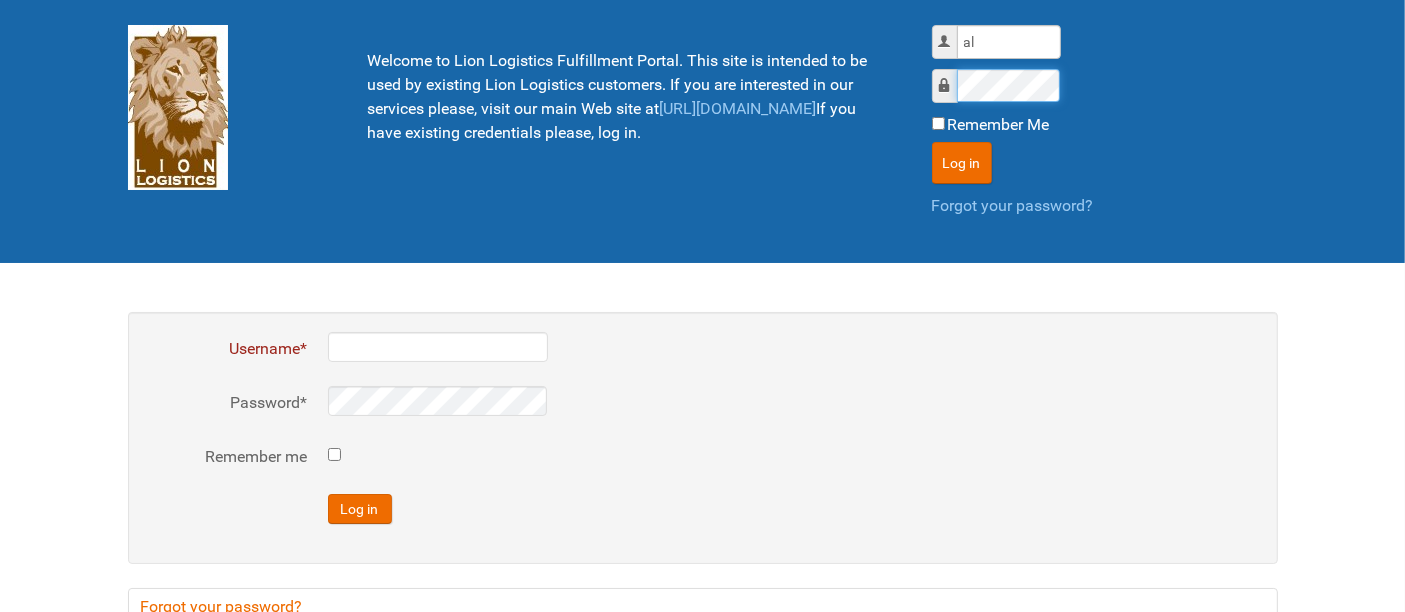 click on "Log in" at bounding box center (962, 163) 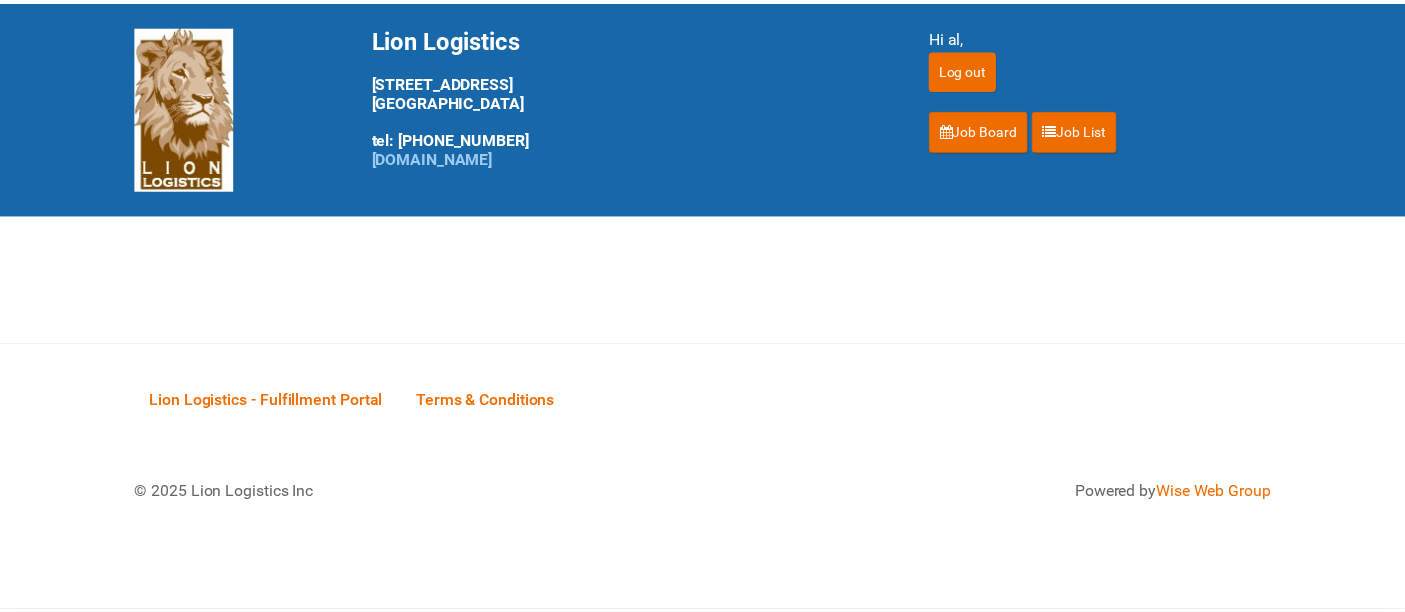 scroll, scrollTop: 0, scrollLeft: 0, axis: both 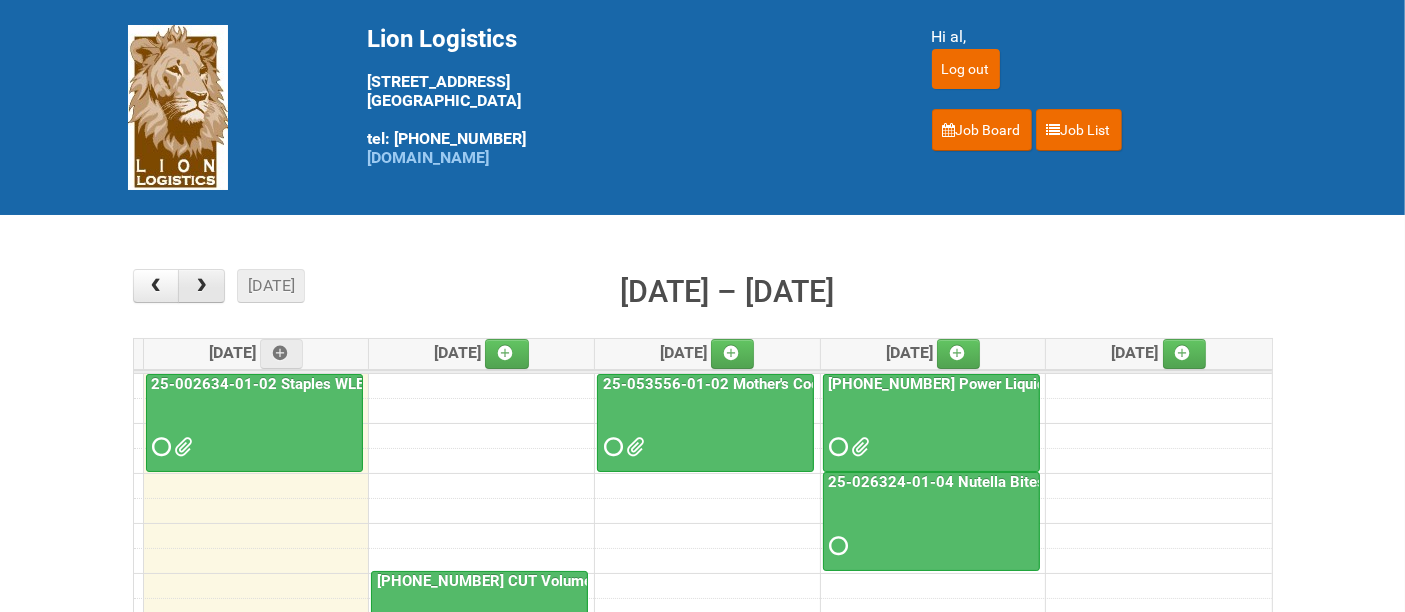 click at bounding box center (201, 286) 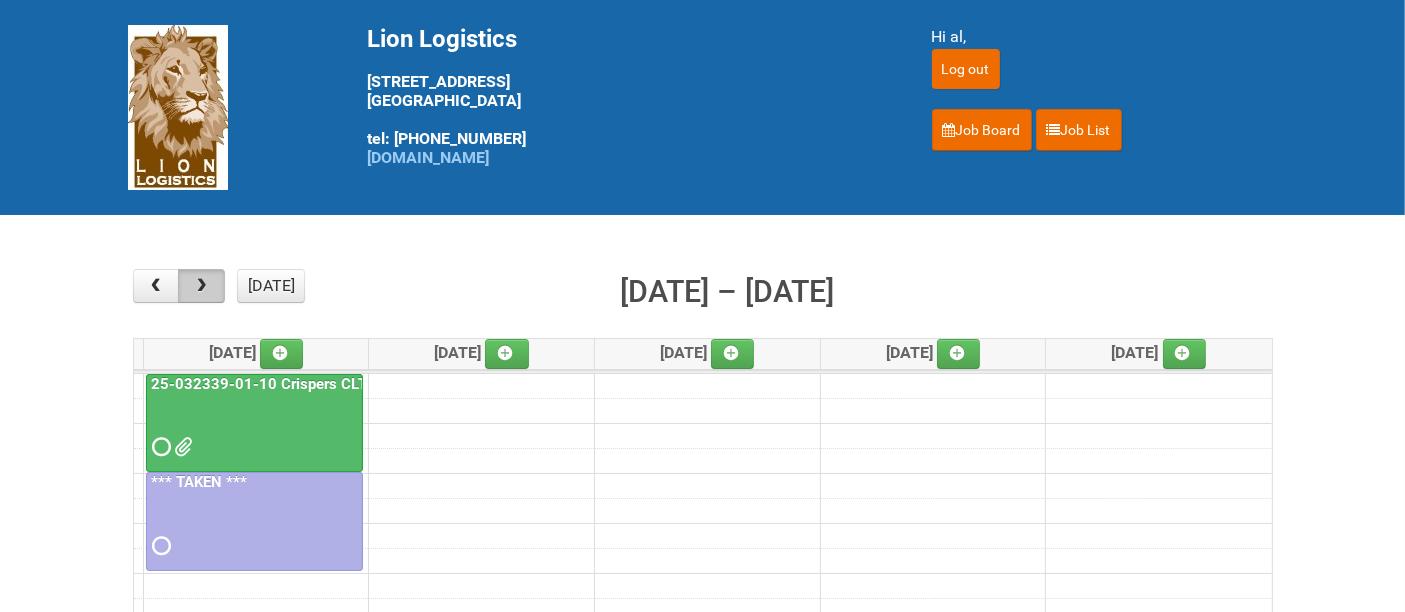 click at bounding box center (201, 286) 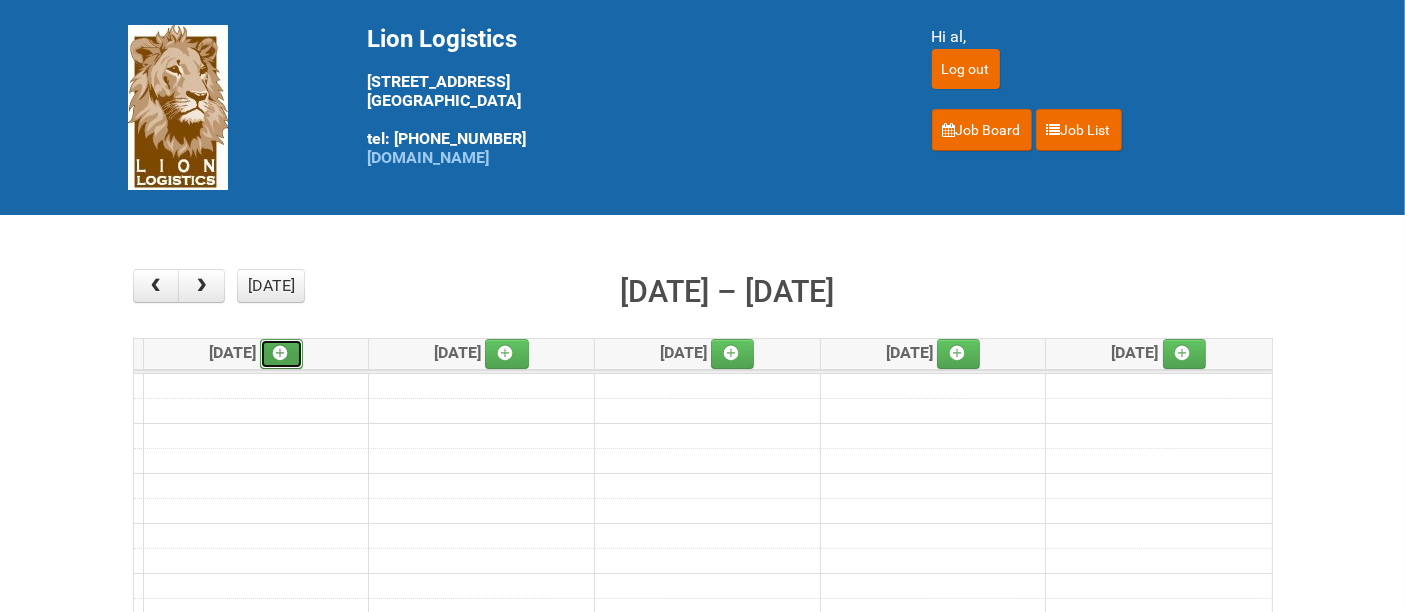 click at bounding box center [280, 353] 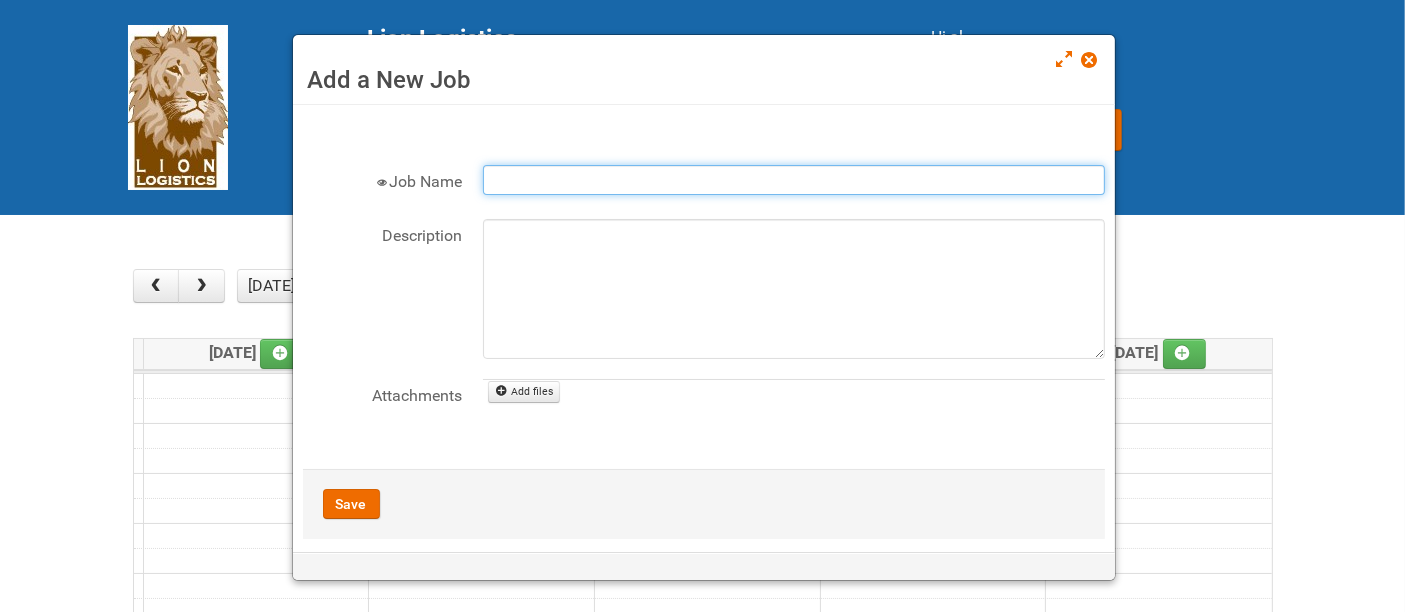 click on "Job Name" at bounding box center [794, 180] 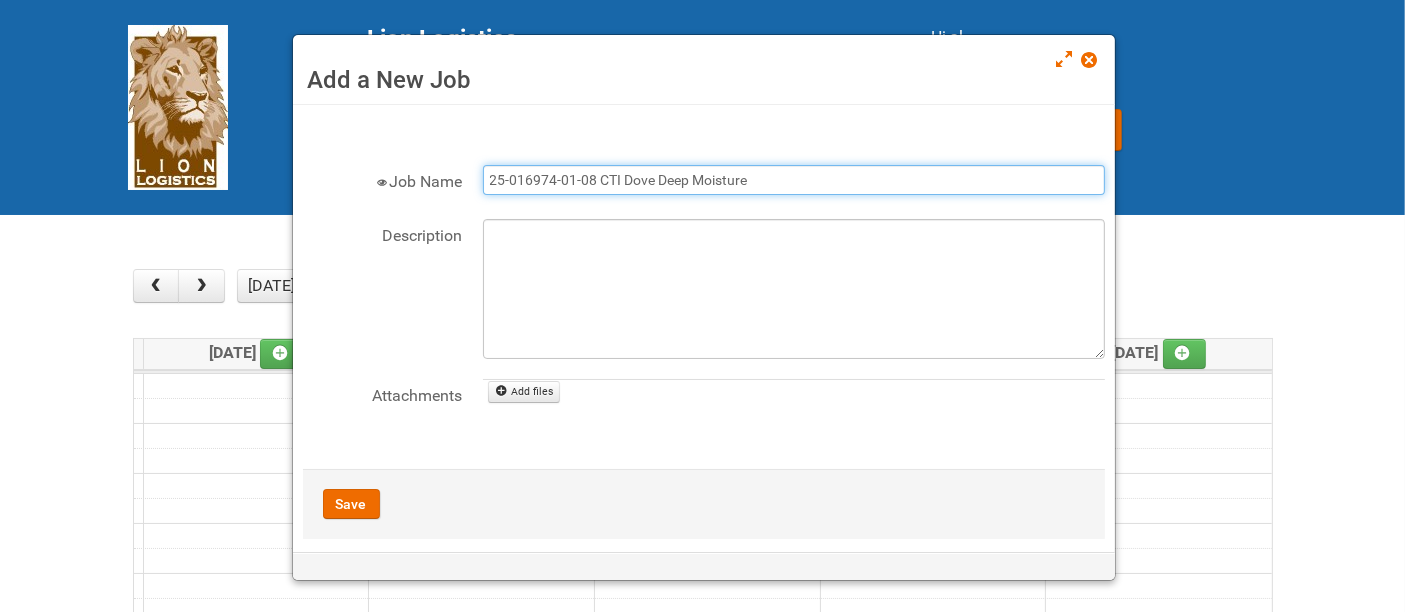 type on "25-016974-01-08 CTI Dove Deep Moisture" 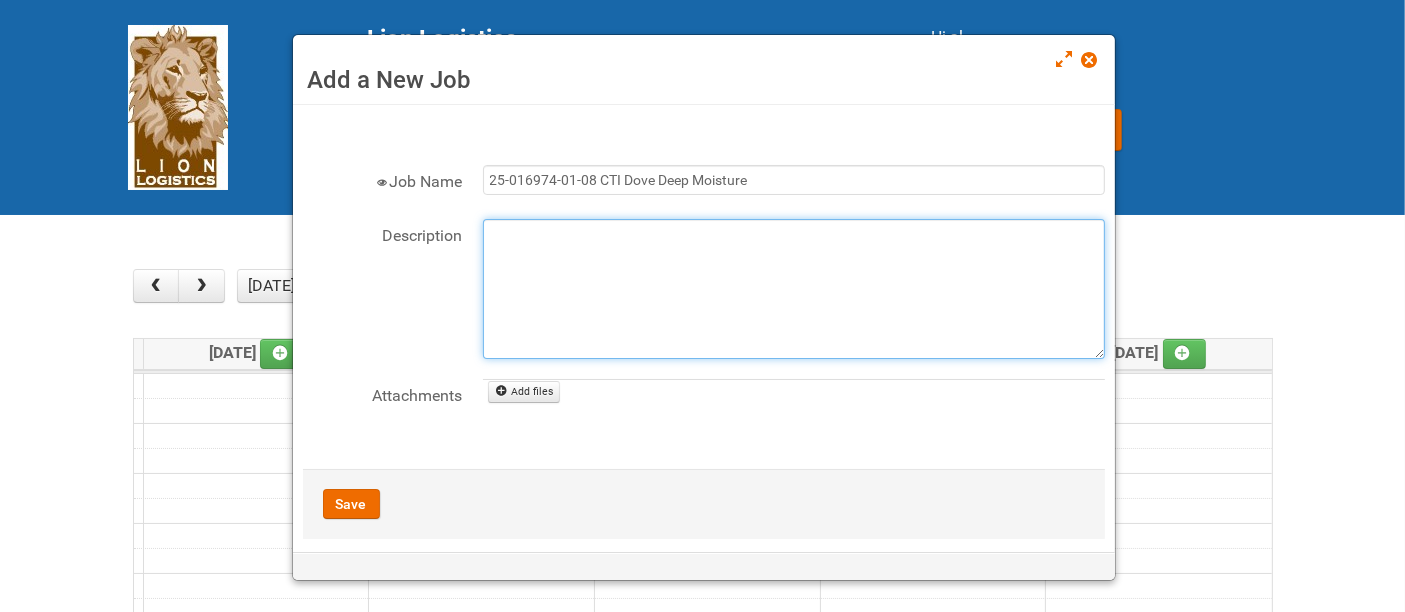 click on "Description" at bounding box center [794, 289] 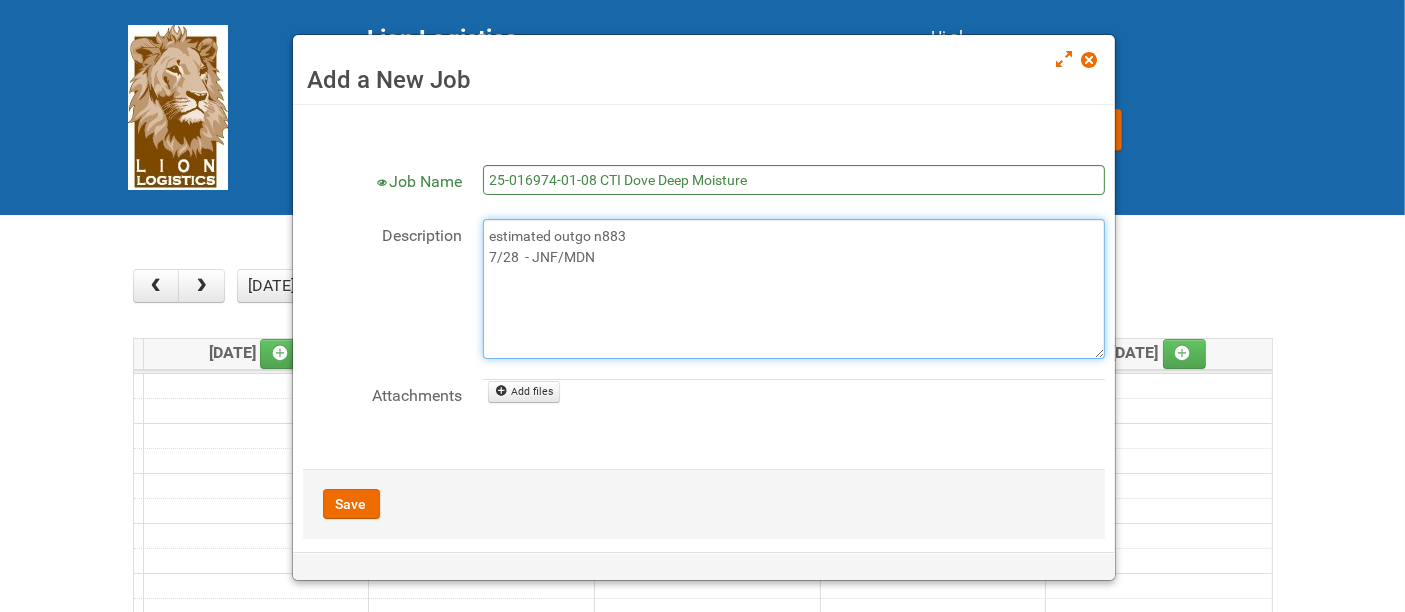type on "estimated outgo n883
7/28  - JNF/MDN" 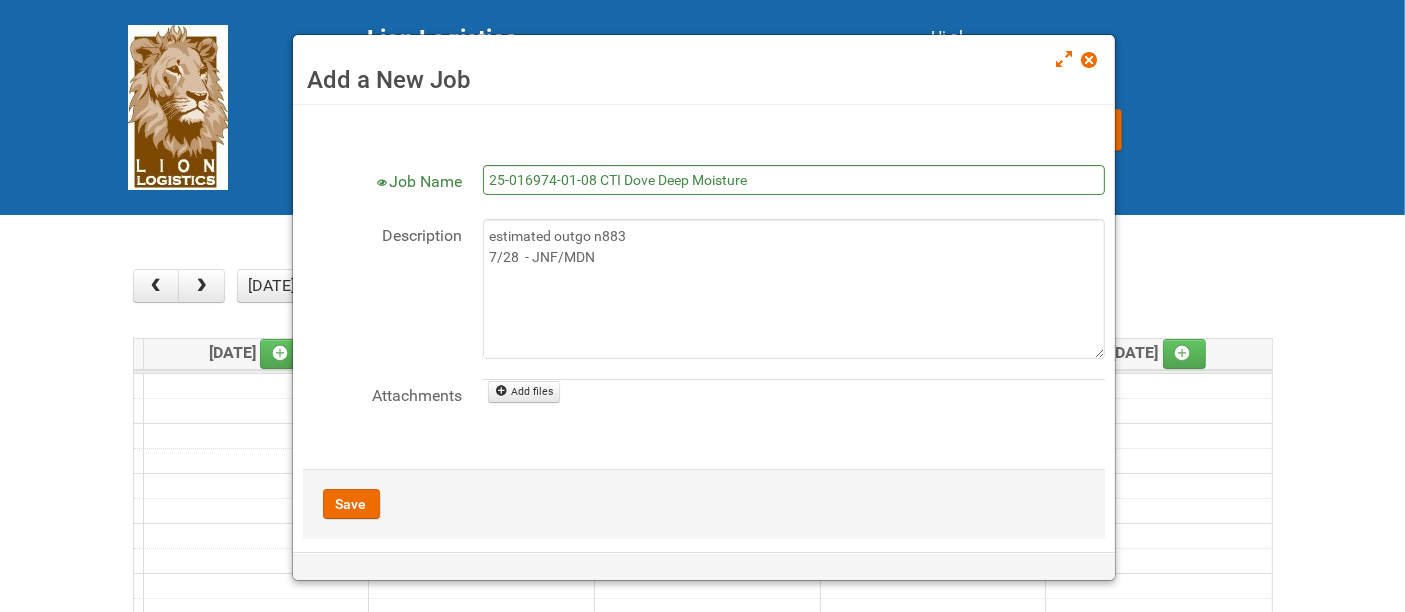 click on "Description
estimated outgo n883
7/28  - JNF/MDN" at bounding box center (704, 299) 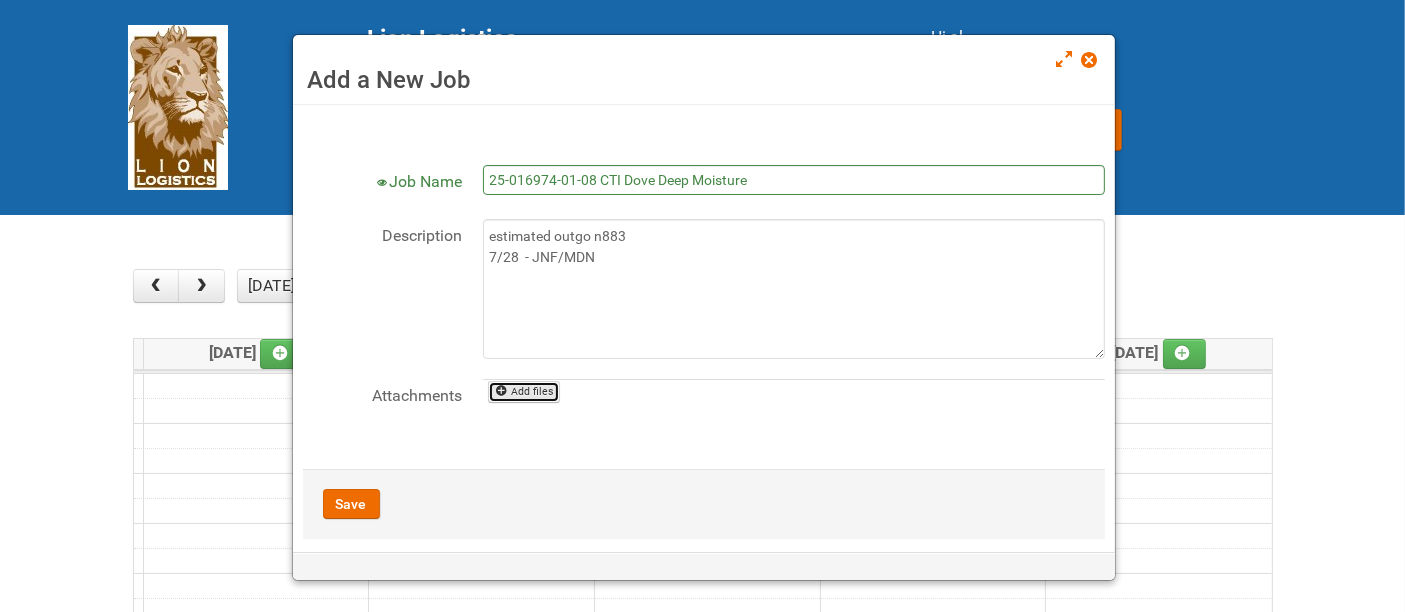 click on "Add files" at bounding box center [524, 392] 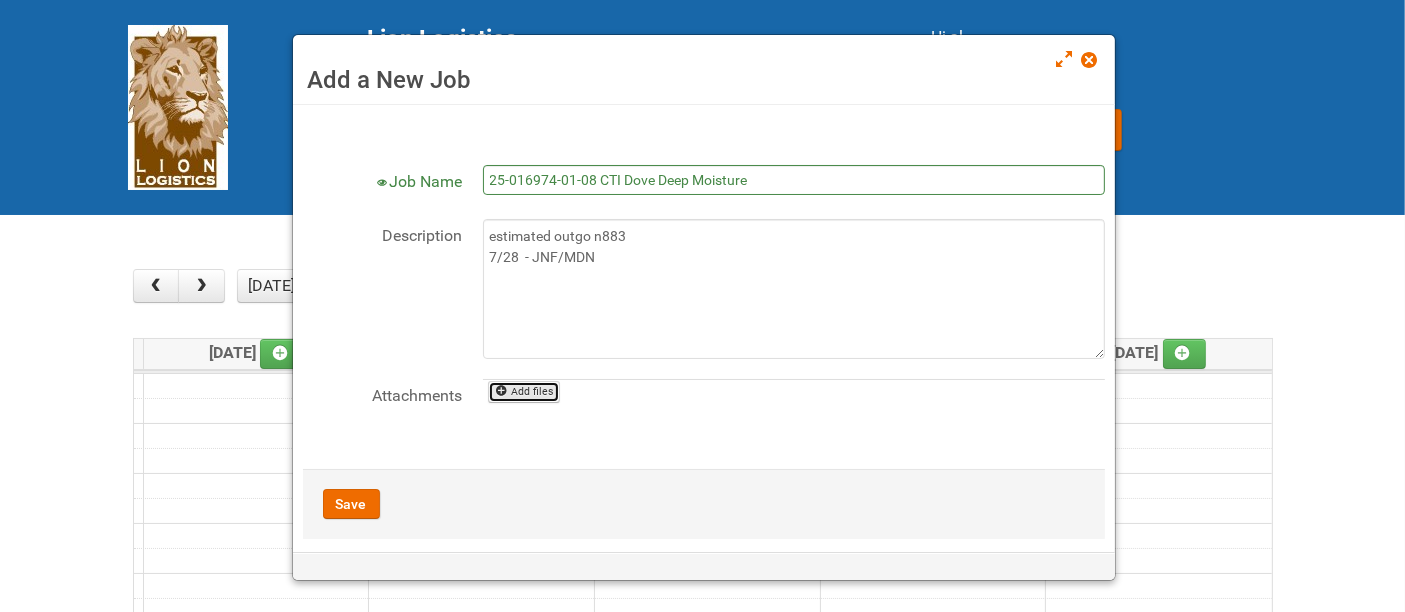 type on "C:\fakepath\JNF 25-016794-01-08.DOC" 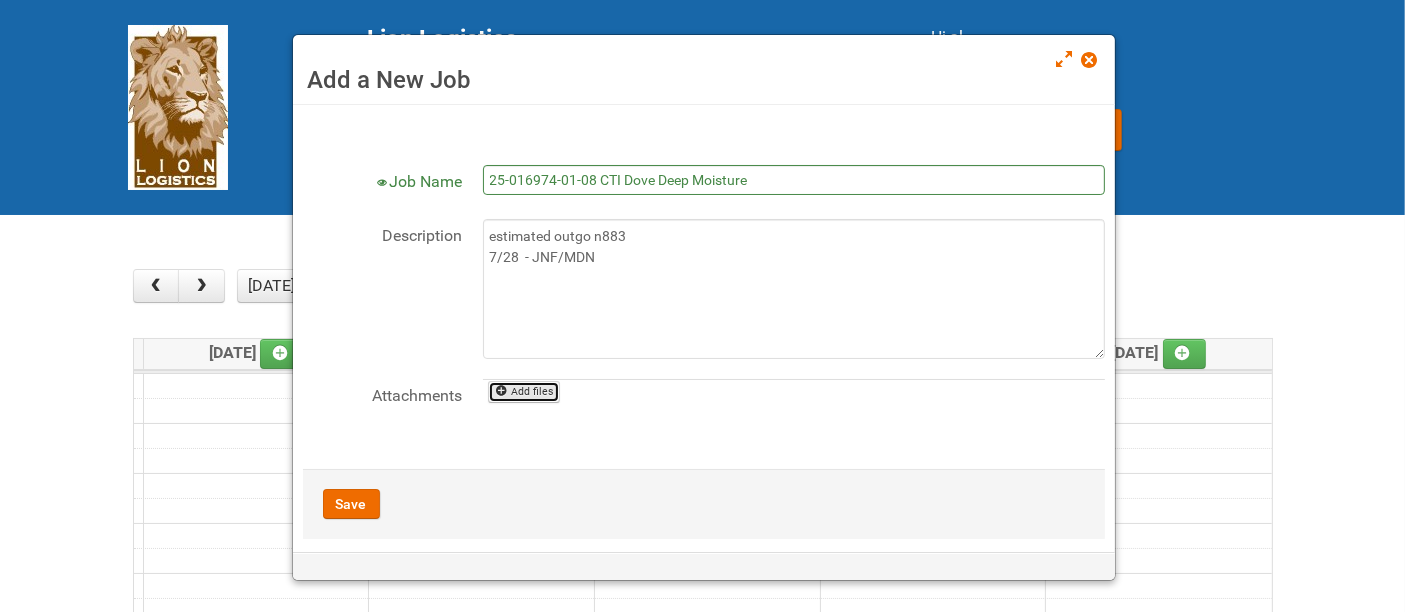 type 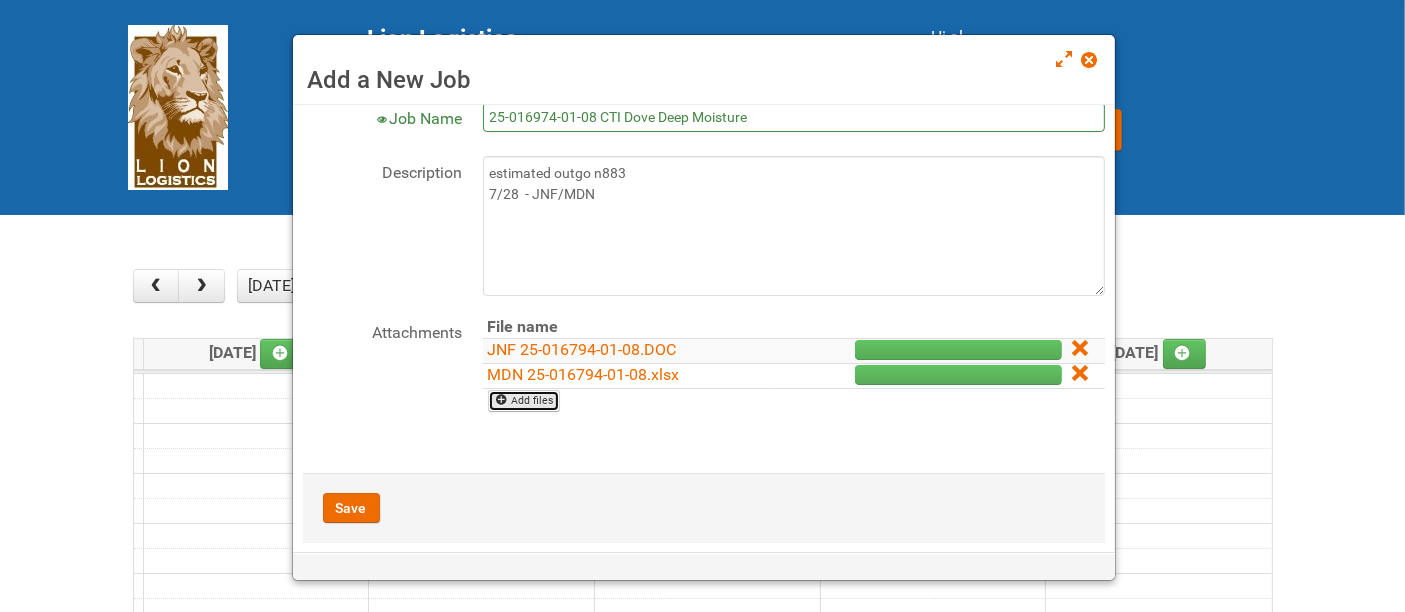 scroll, scrollTop: 82, scrollLeft: 0, axis: vertical 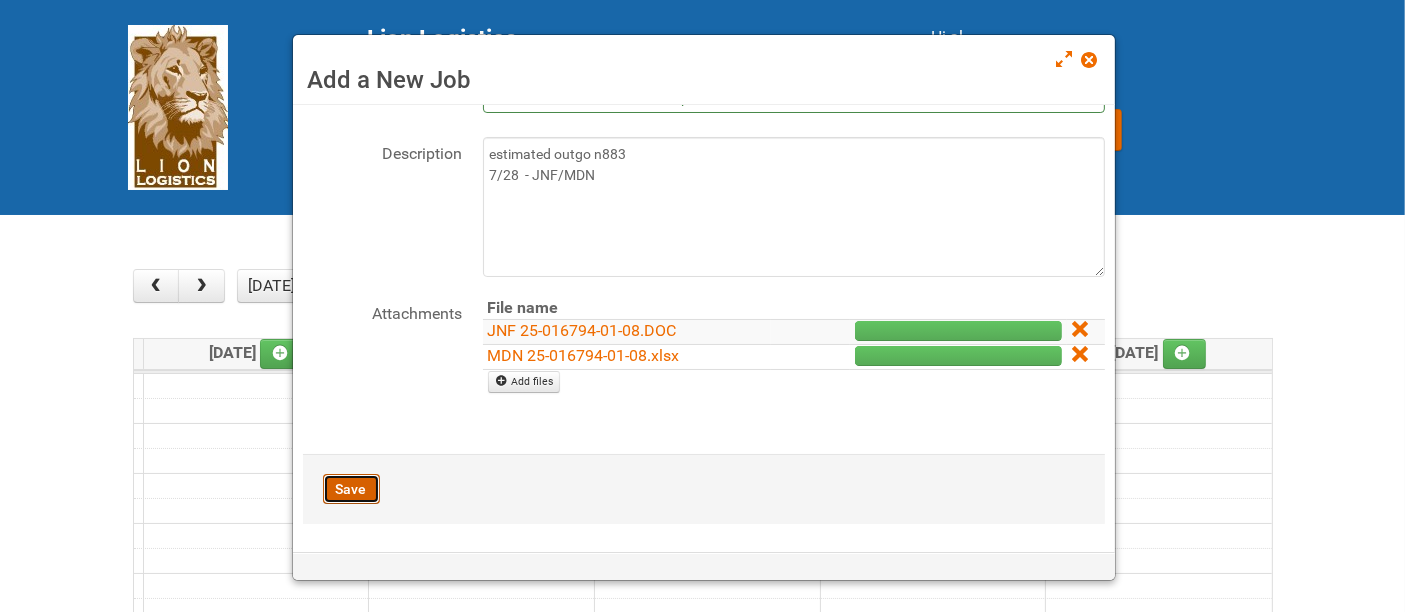 click on "Save" at bounding box center [351, 489] 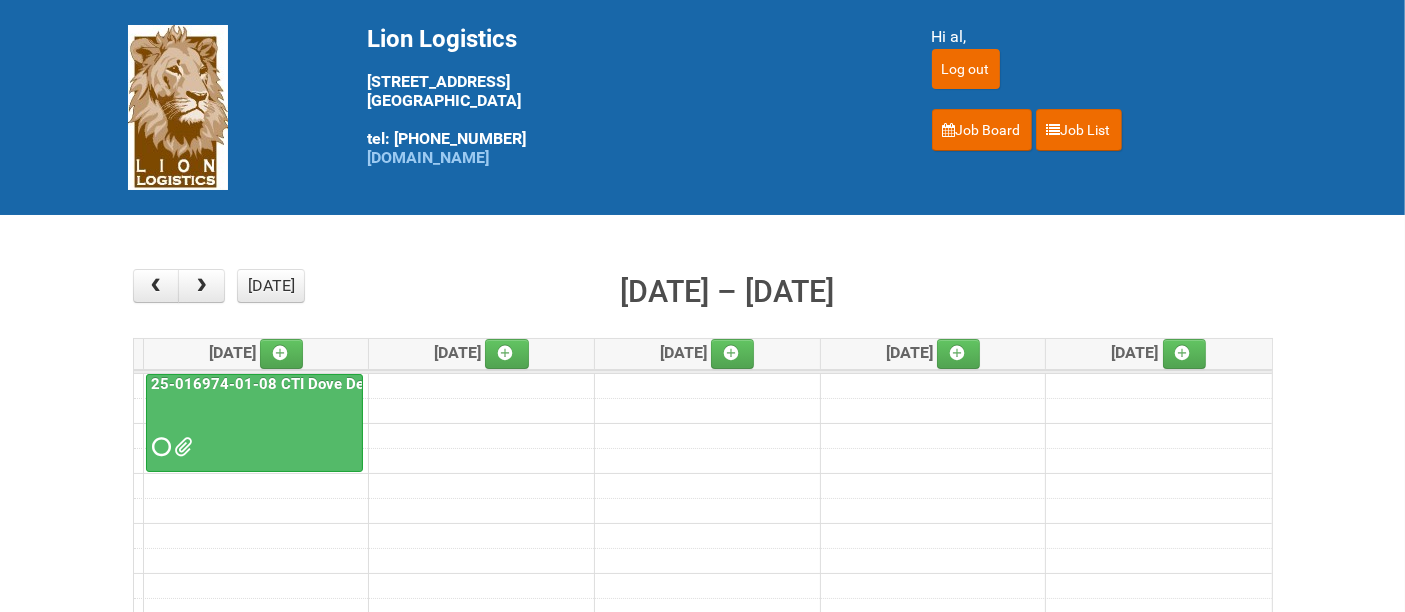 click at bounding box center [254, 429] 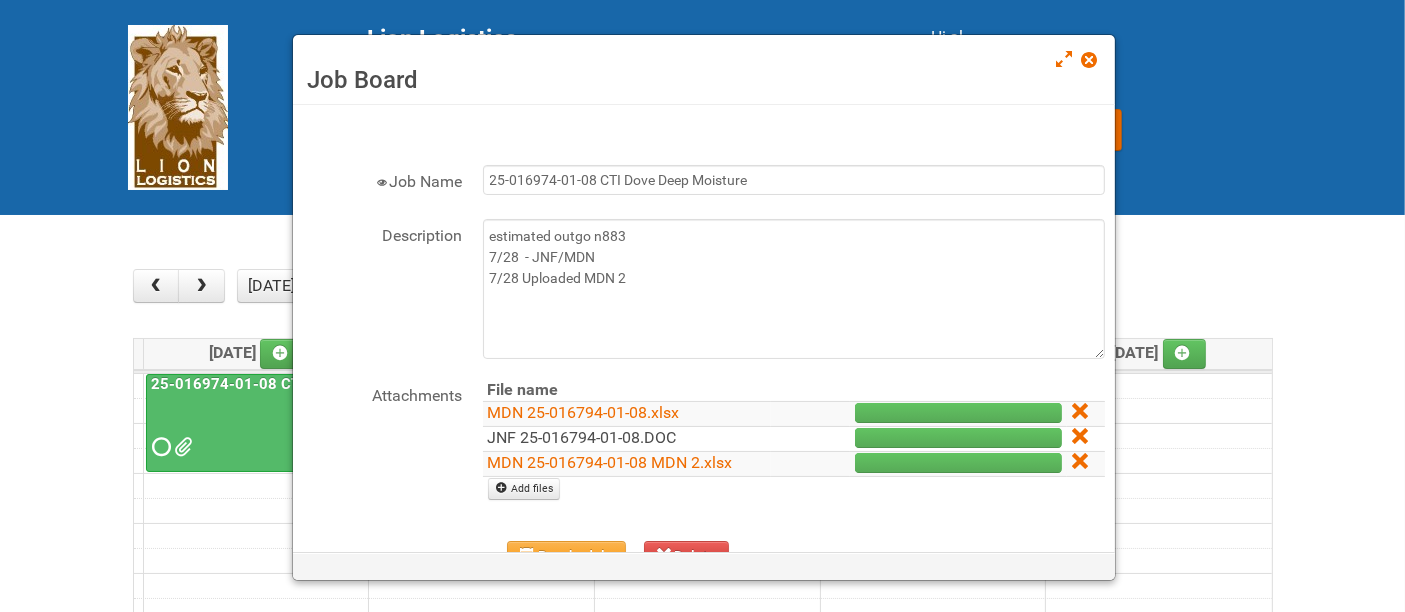 click on "JNF 25-016794-01-08.DOC" at bounding box center (582, 437) 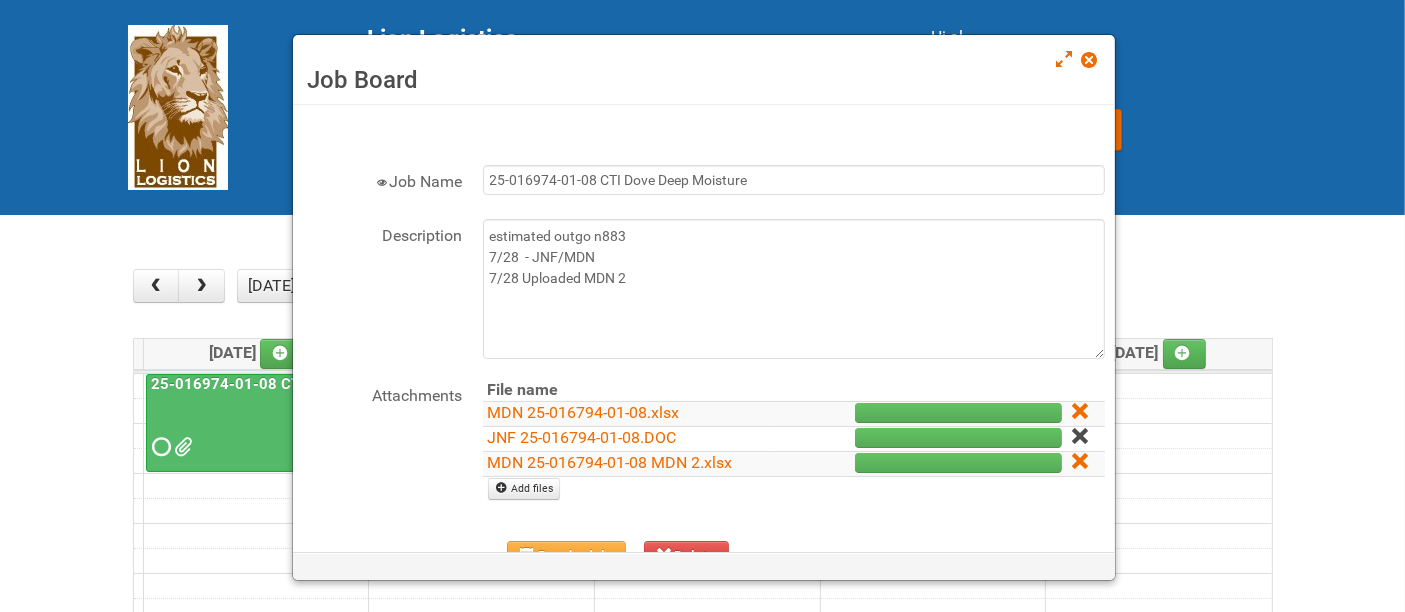 click at bounding box center (1081, 437) 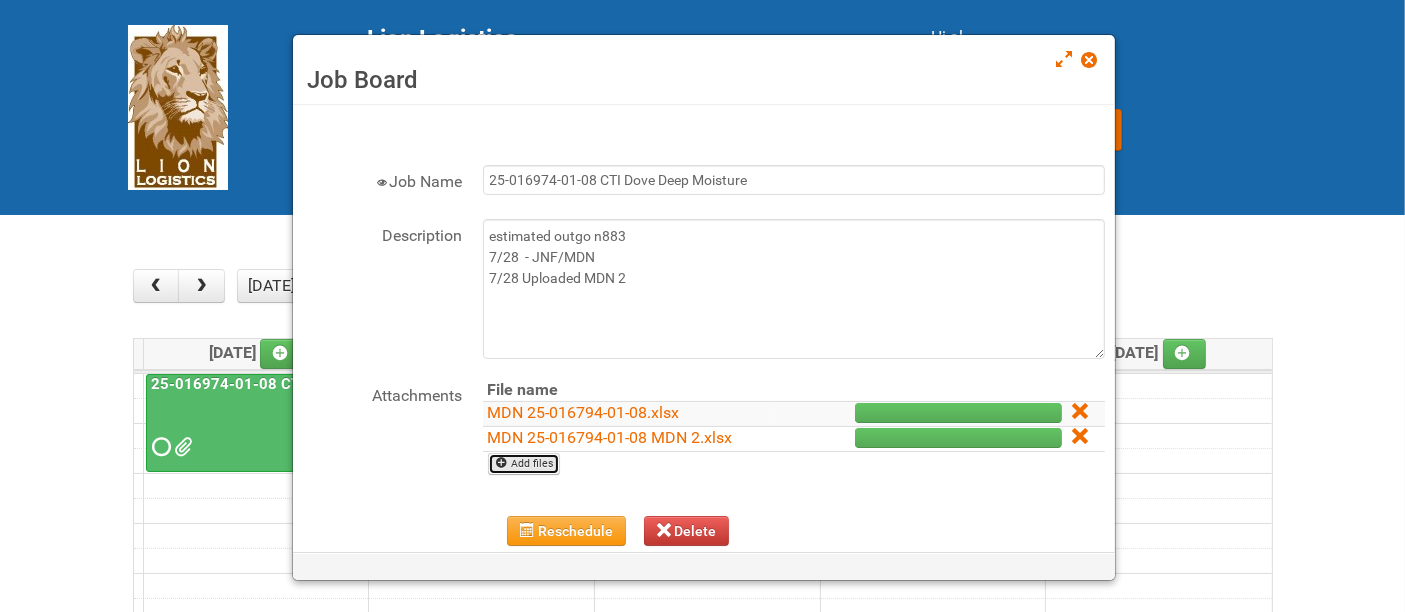 click on "Add files" at bounding box center (524, 464) 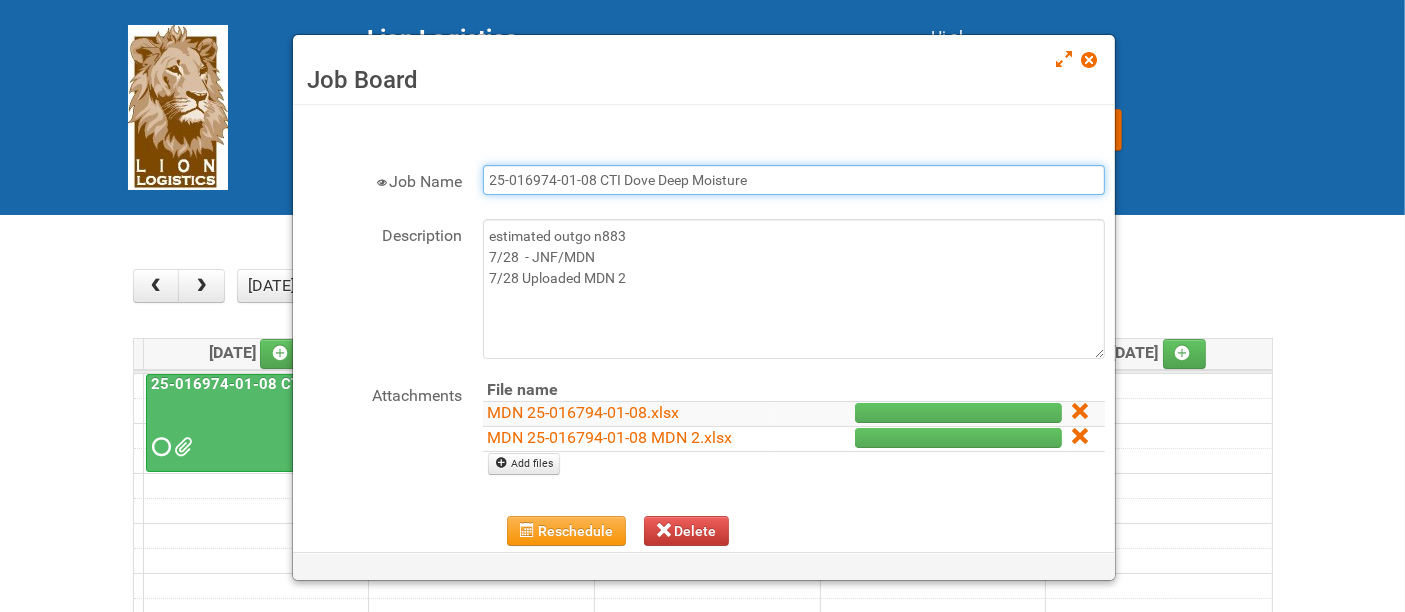 drag, startPoint x: 542, startPoint y: 182, endPoint x: 565, endPoint y: 148, distance: 41.04875 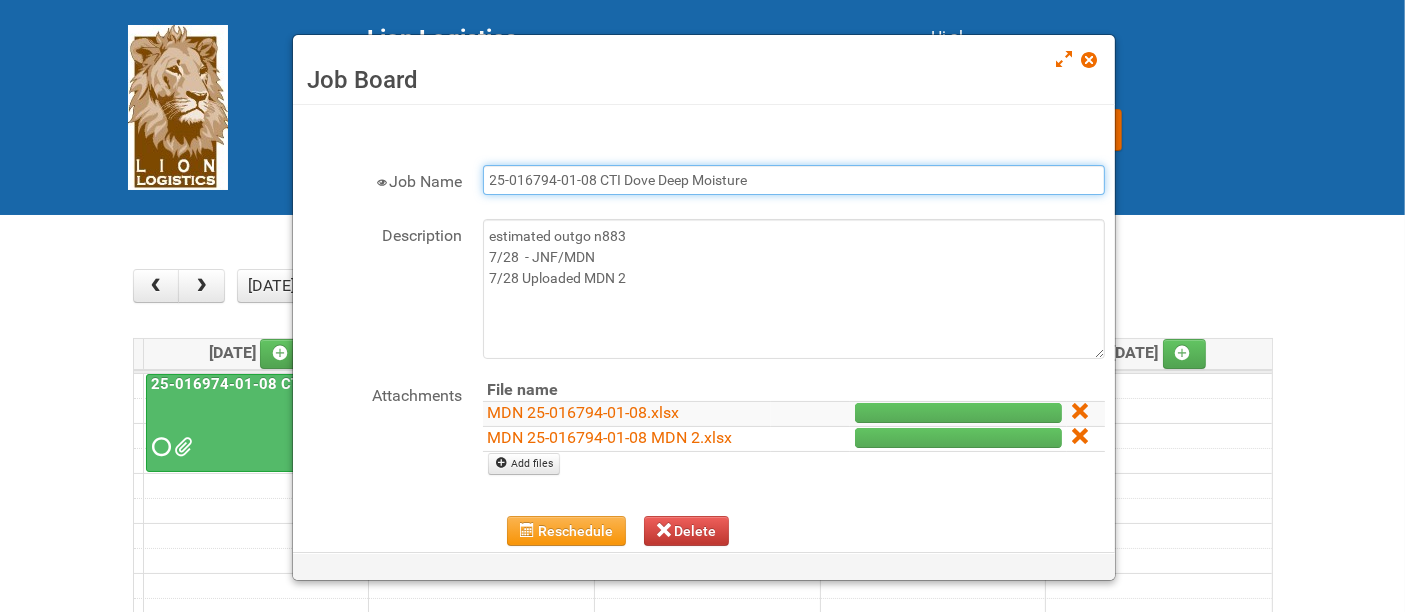 type on "25-016794-01-08 CTI Dove Deep Moisture" 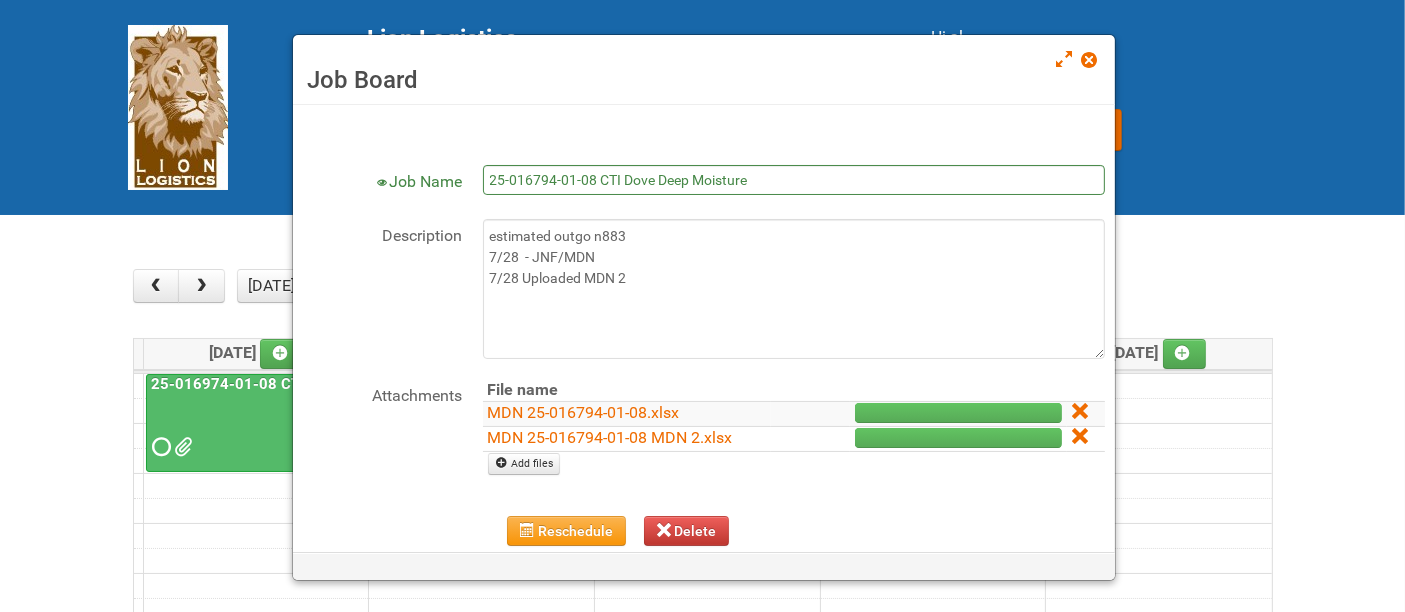 click on "Attachments
File name
MDN 25-016794-01-08.xlsx
MDN 25-016794-01-08 MDN 2.xlsx
Add files" at bounding box center [704, 437] 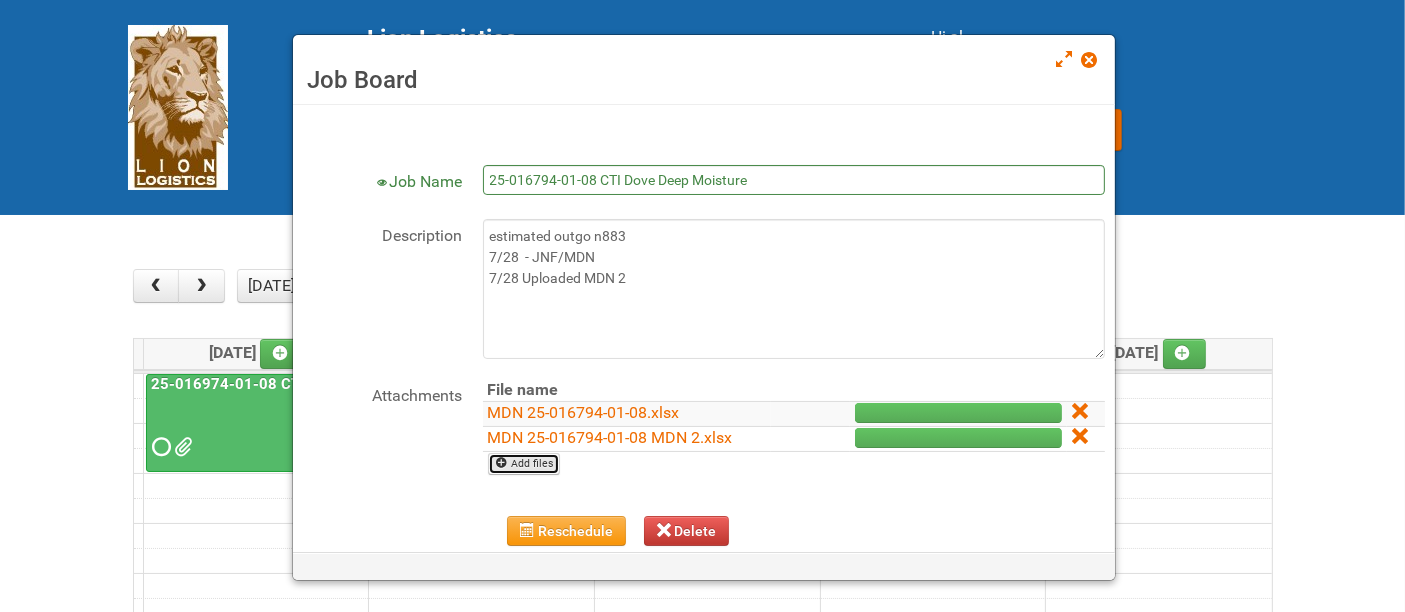 click on "Add files" at bounding box center [524, 464] 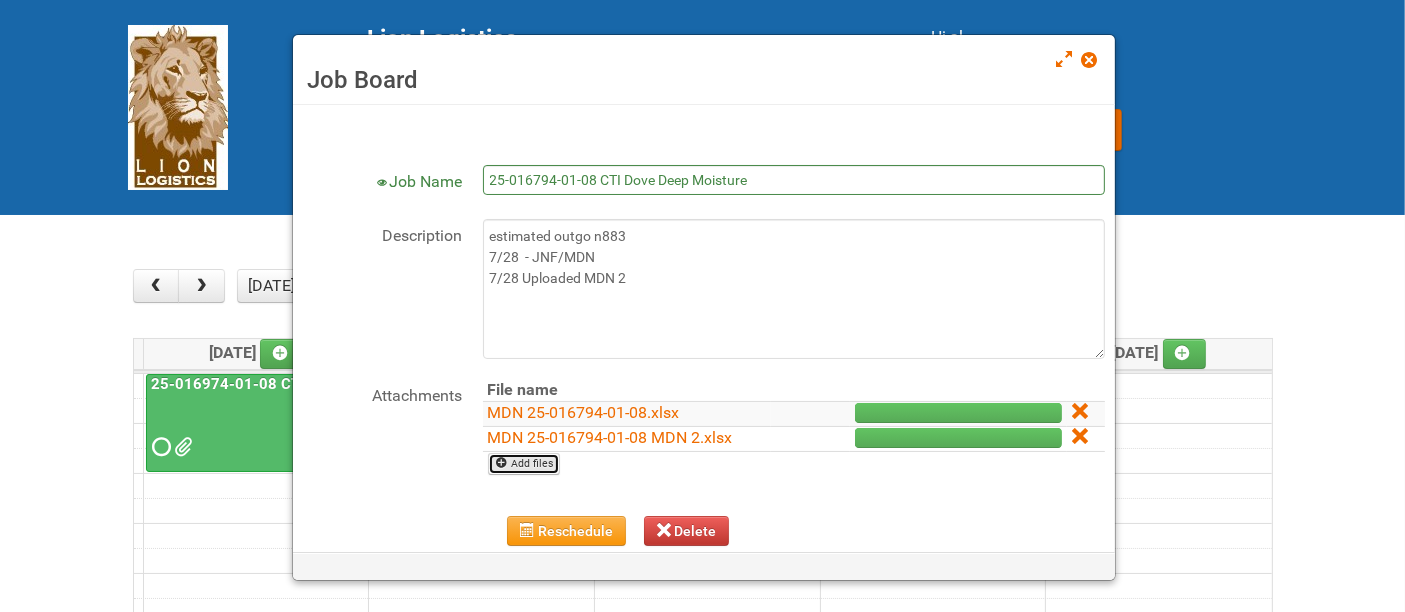 scroll, scrollTop: 111, scrollLeft: 0, axis: vertical 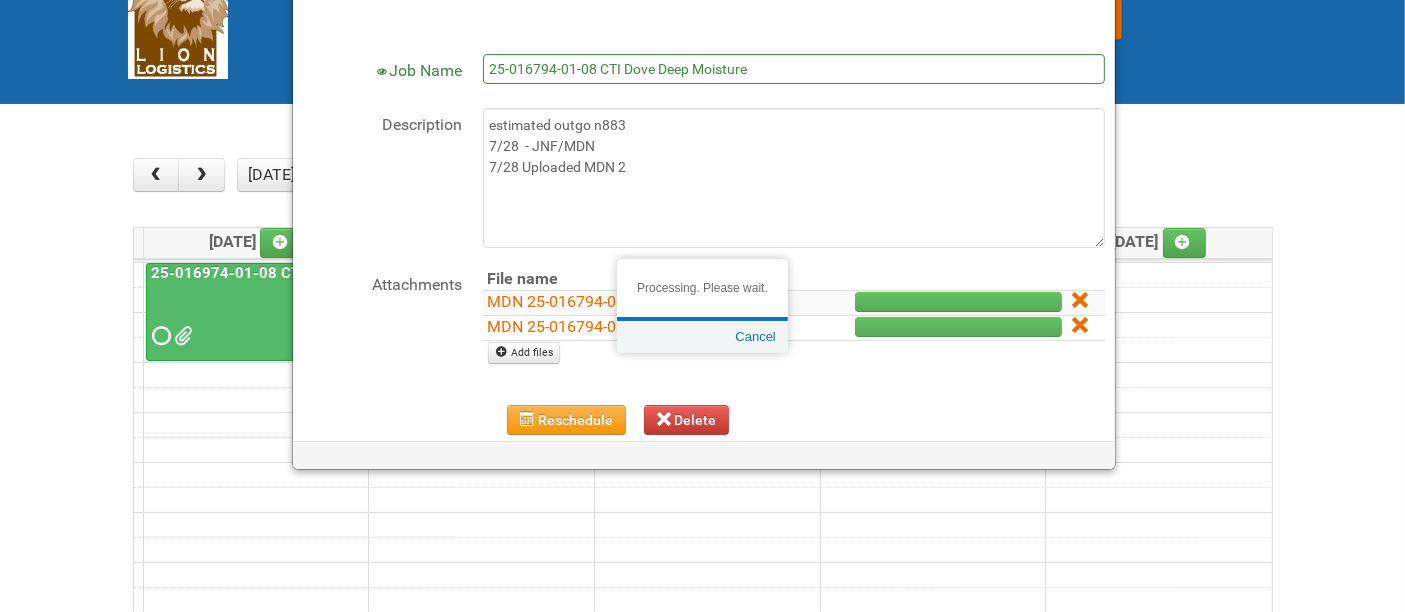 click at bounding box center (702, 306) 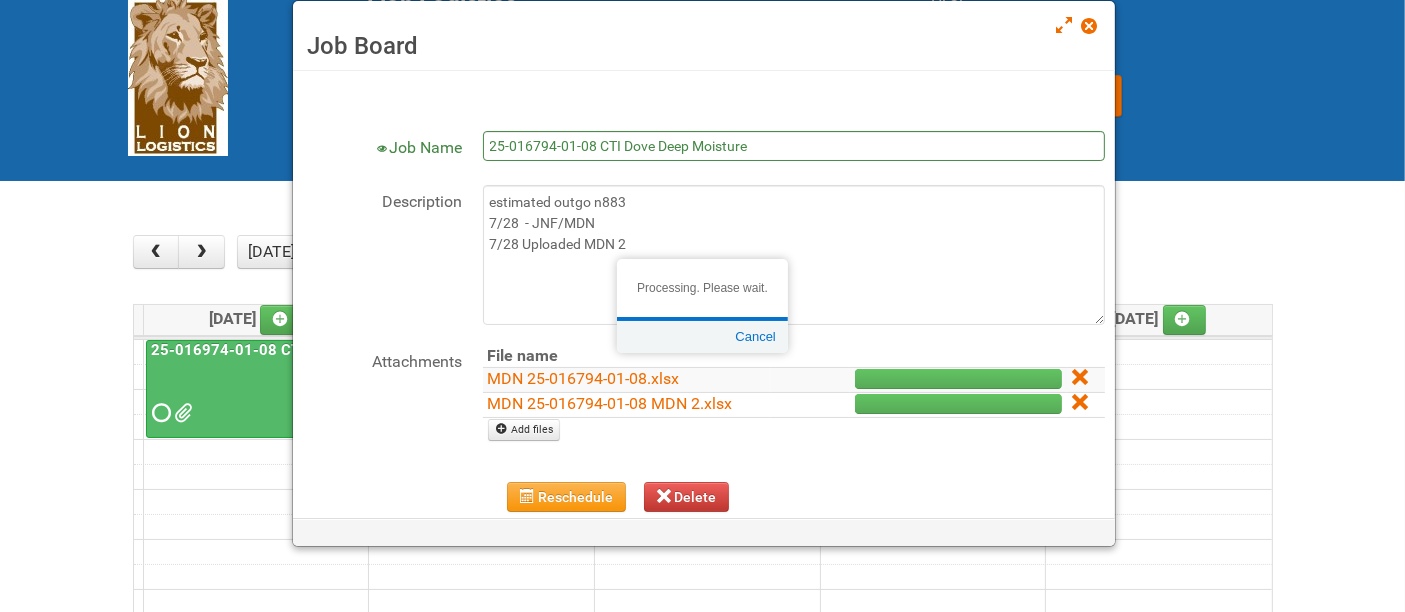 type 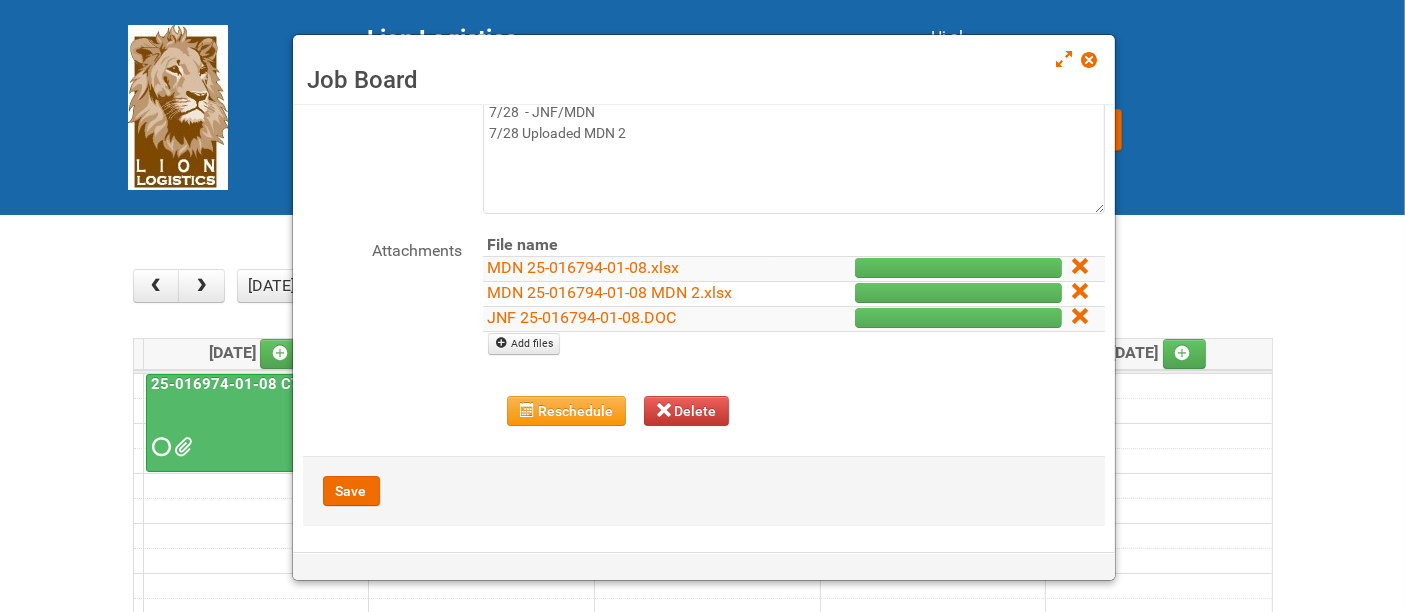 scroll, scrollTop: 146, scrollLeft: 0, axis: vertical 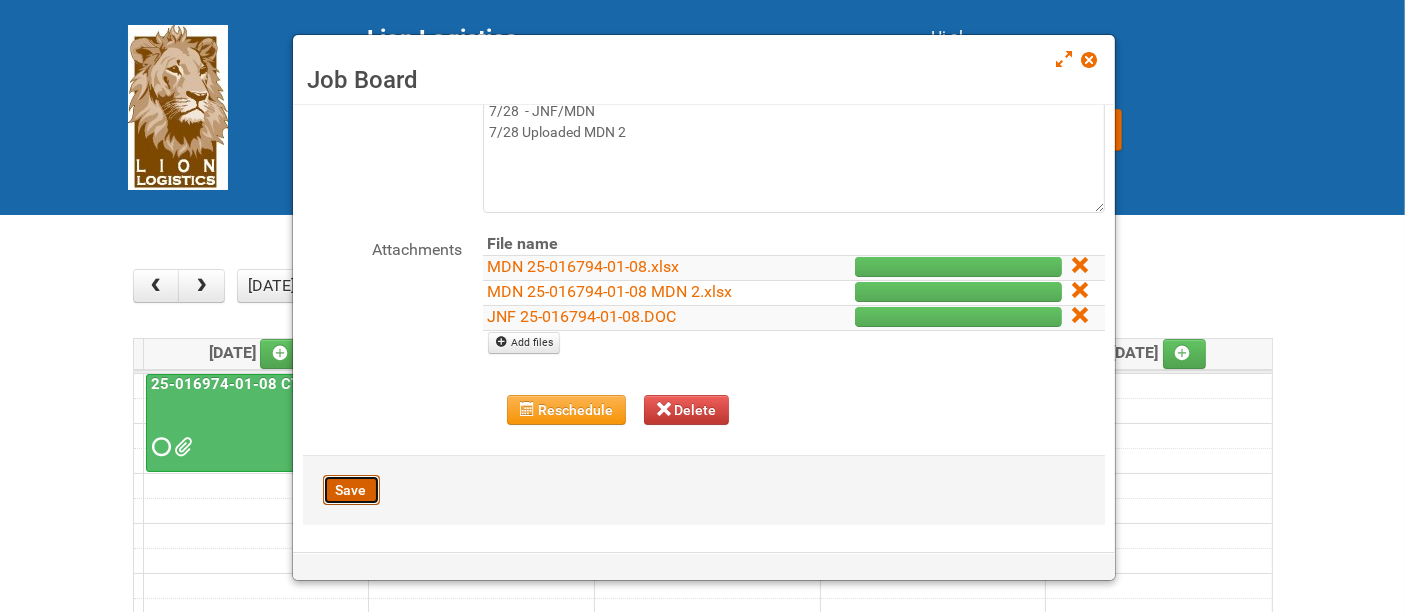 click on "Save" at bounding box center (351, 490) 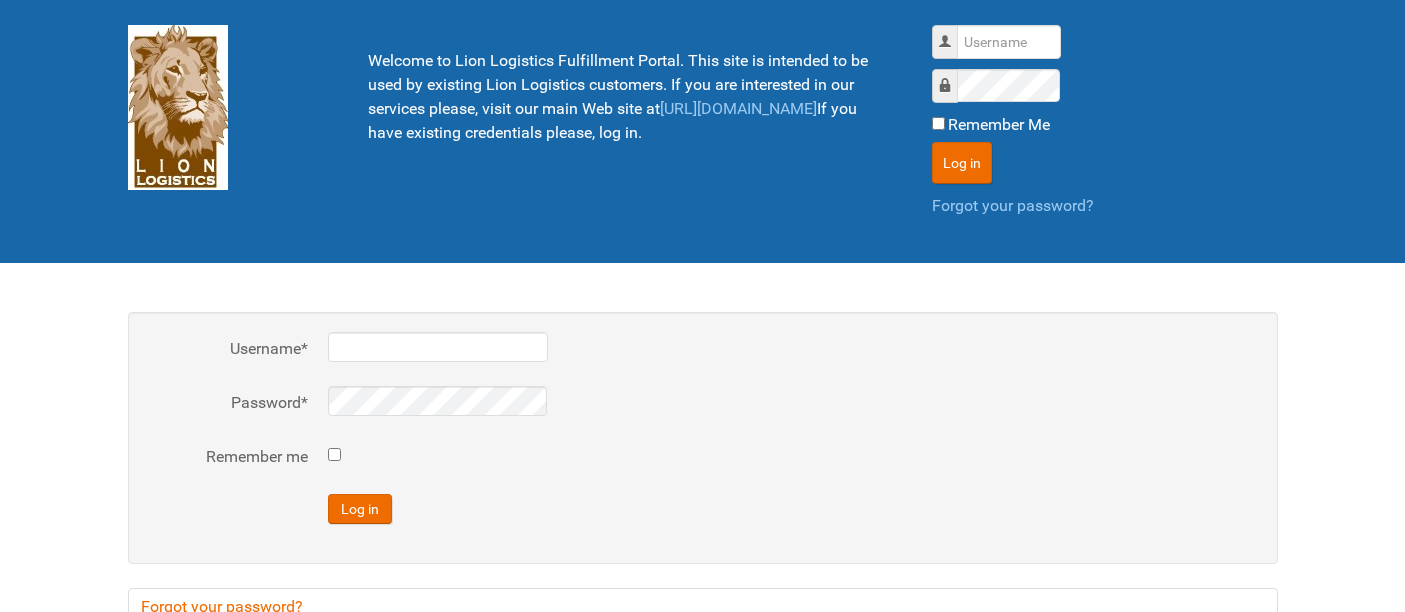 scroll, scrollTop: 0, scrollLeft: 0, axis: both 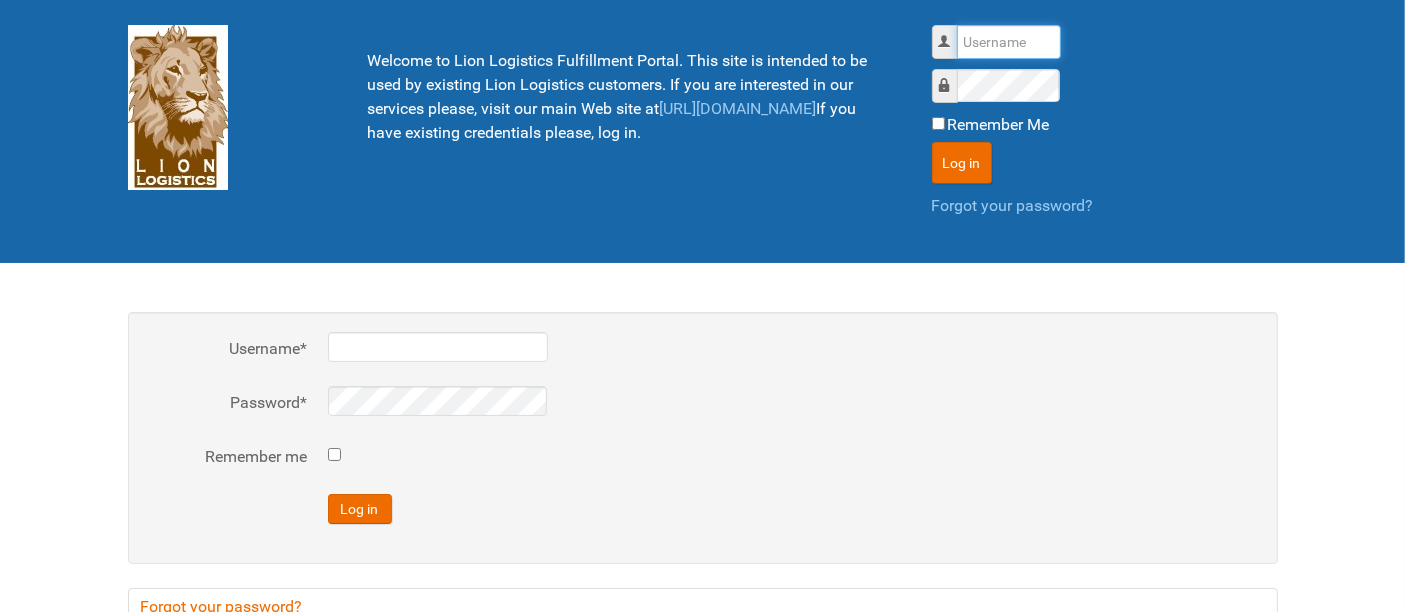 click on "Username" at bounding box center [1009, 42] 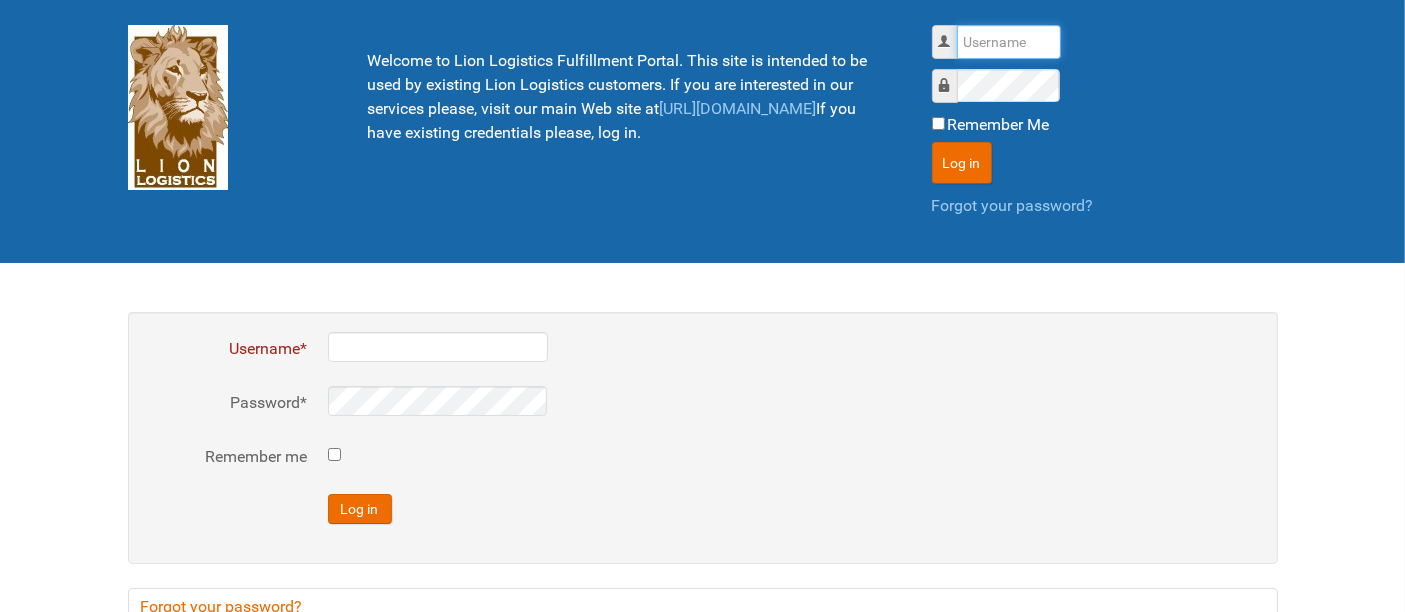 type on "al" 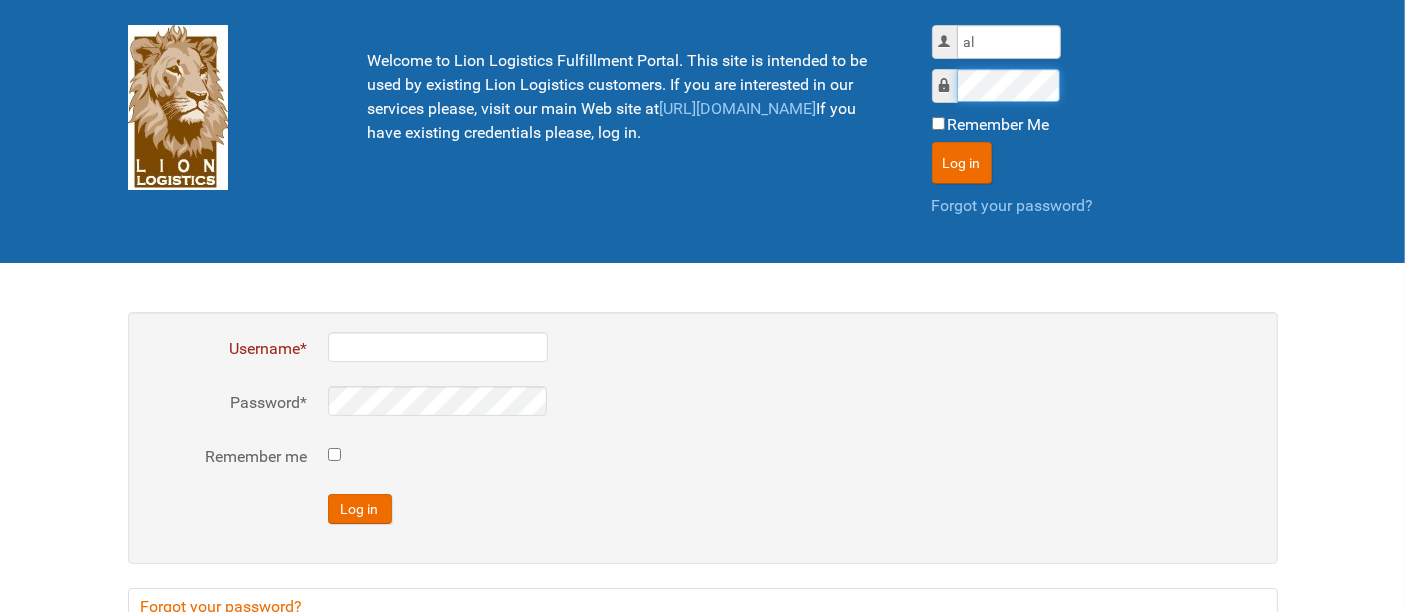 click on "Log in" at bounding box center [962, 163] 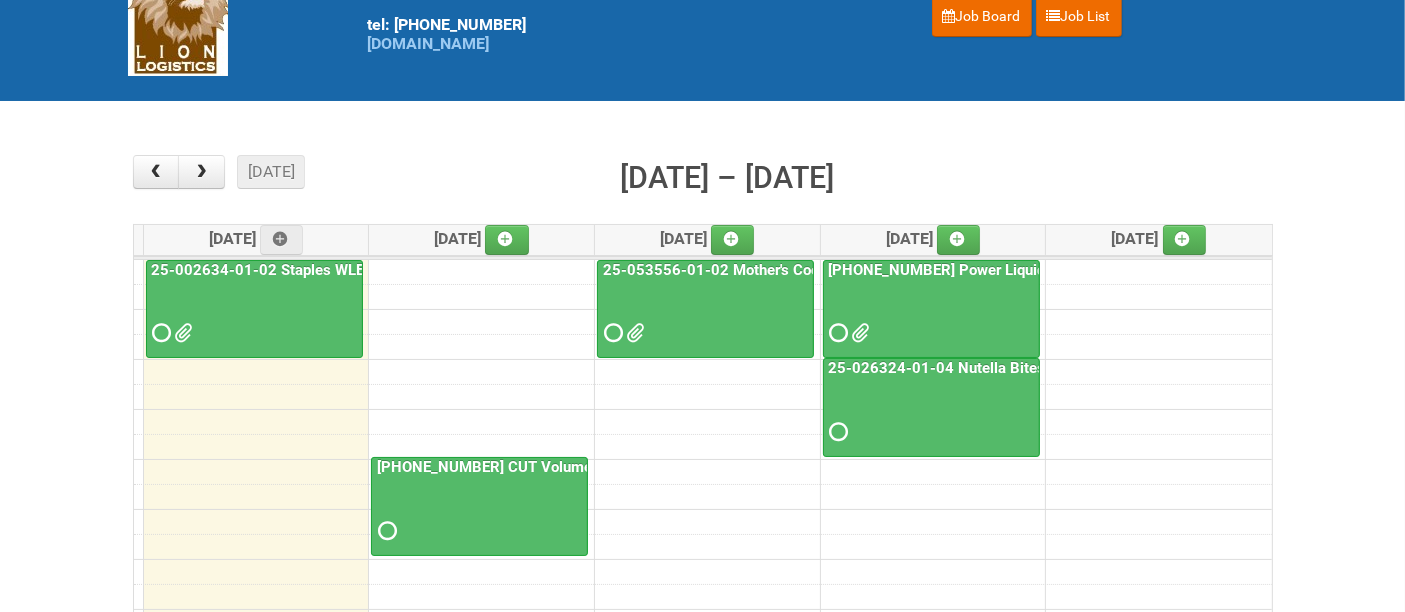 scroll, scrollTop: 222, scrollLeft: 0, axis: vertical 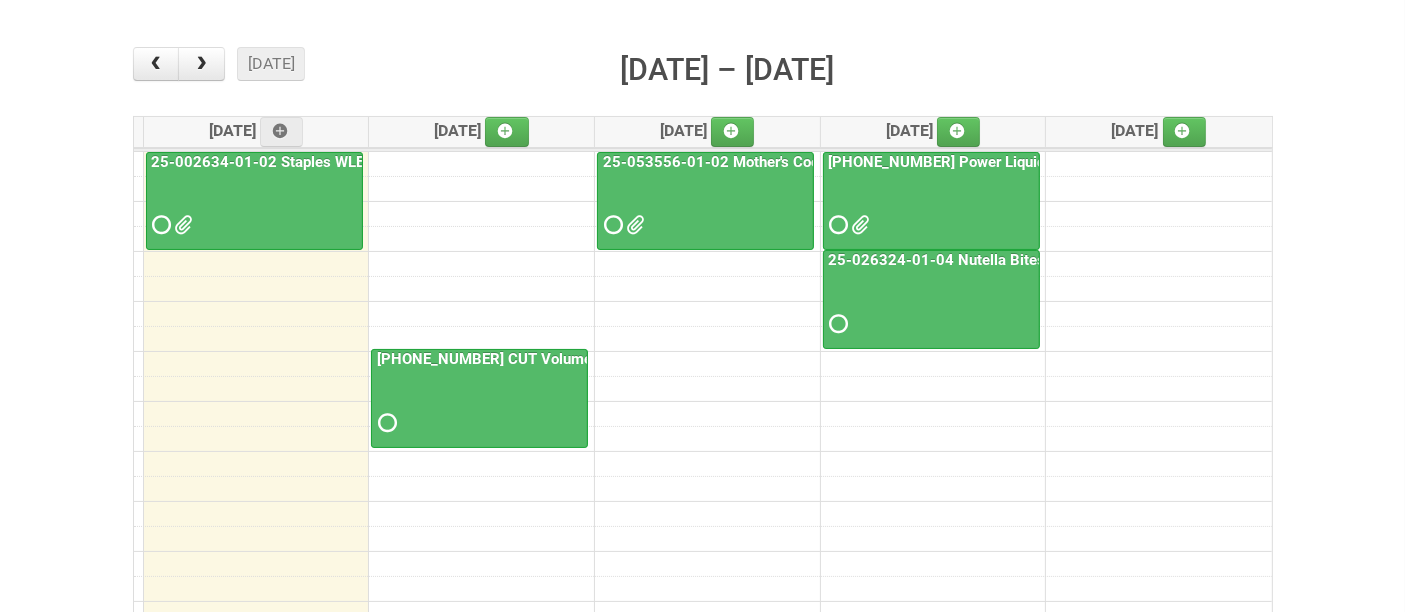 click at bounding box center (254, 207) 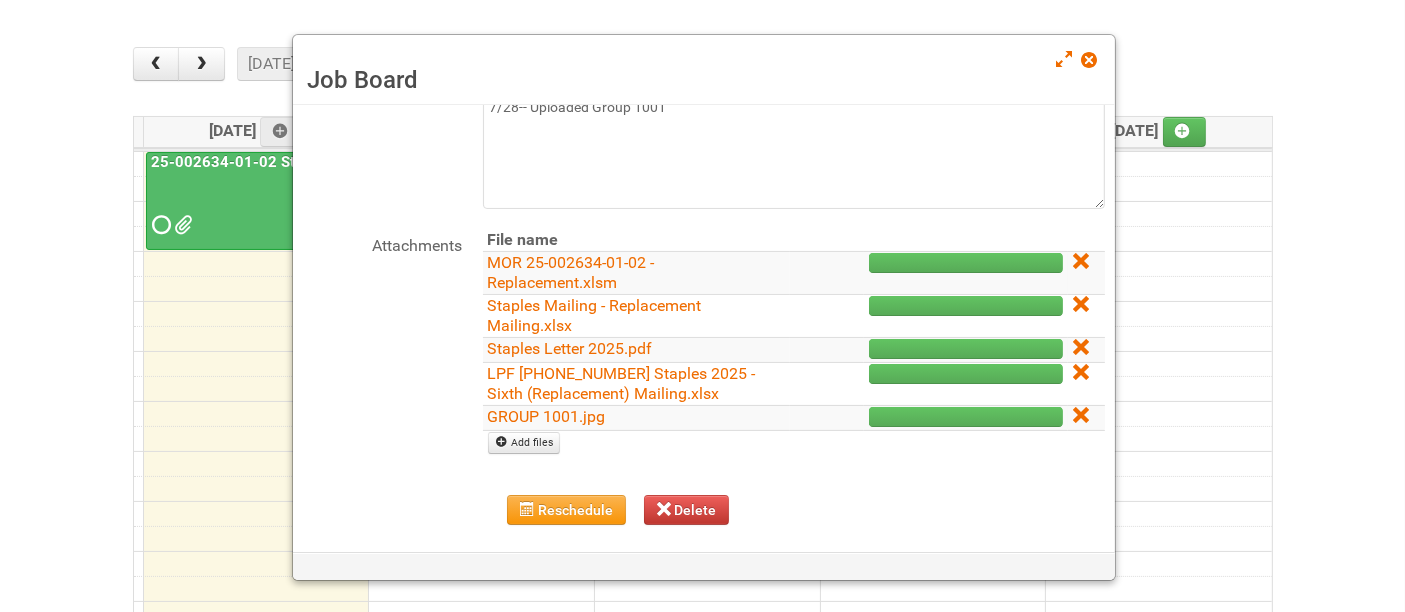 scroll, scrollTop: 250, scrollLeft: 0, axis: vertical 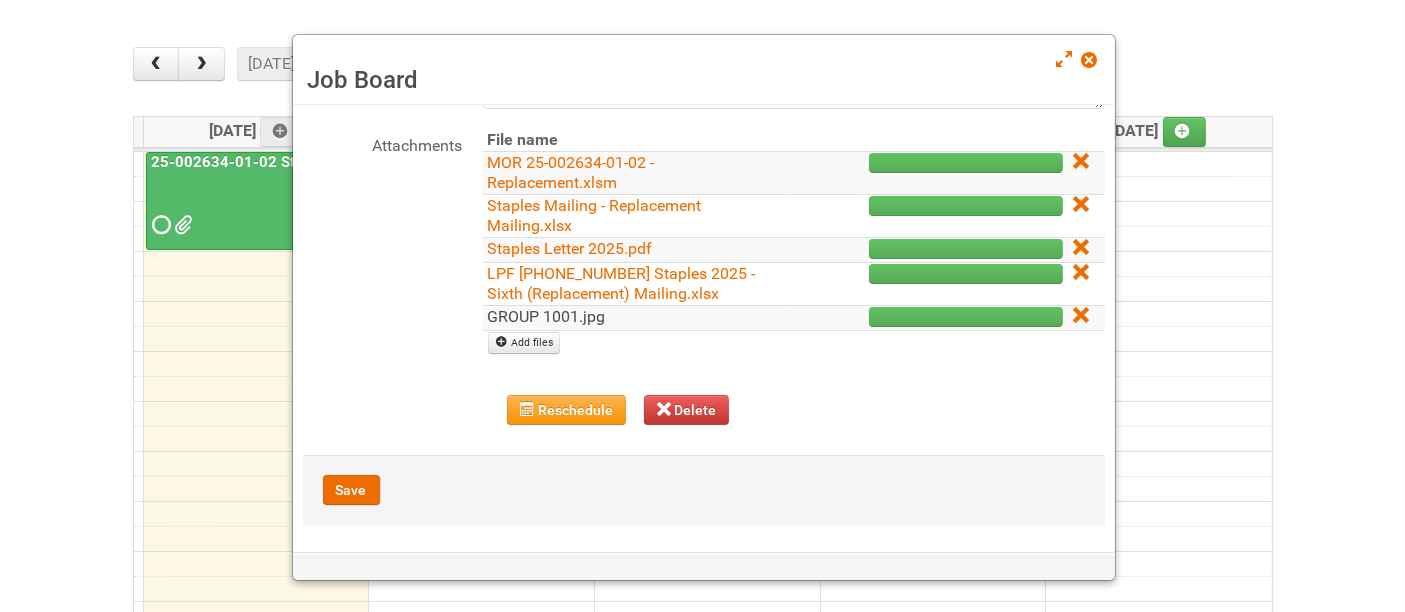click on "GROUP 1001.jpg" at bounding box center [547, 316] 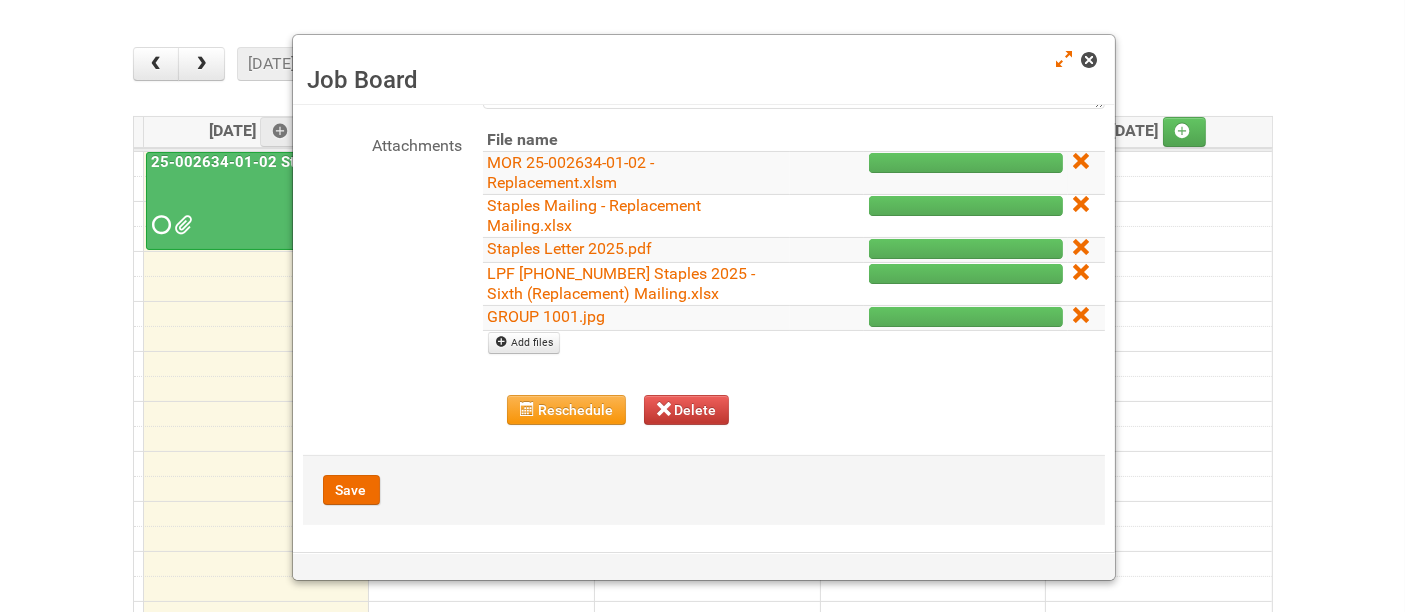 click at bounding box center [1089, 60] 